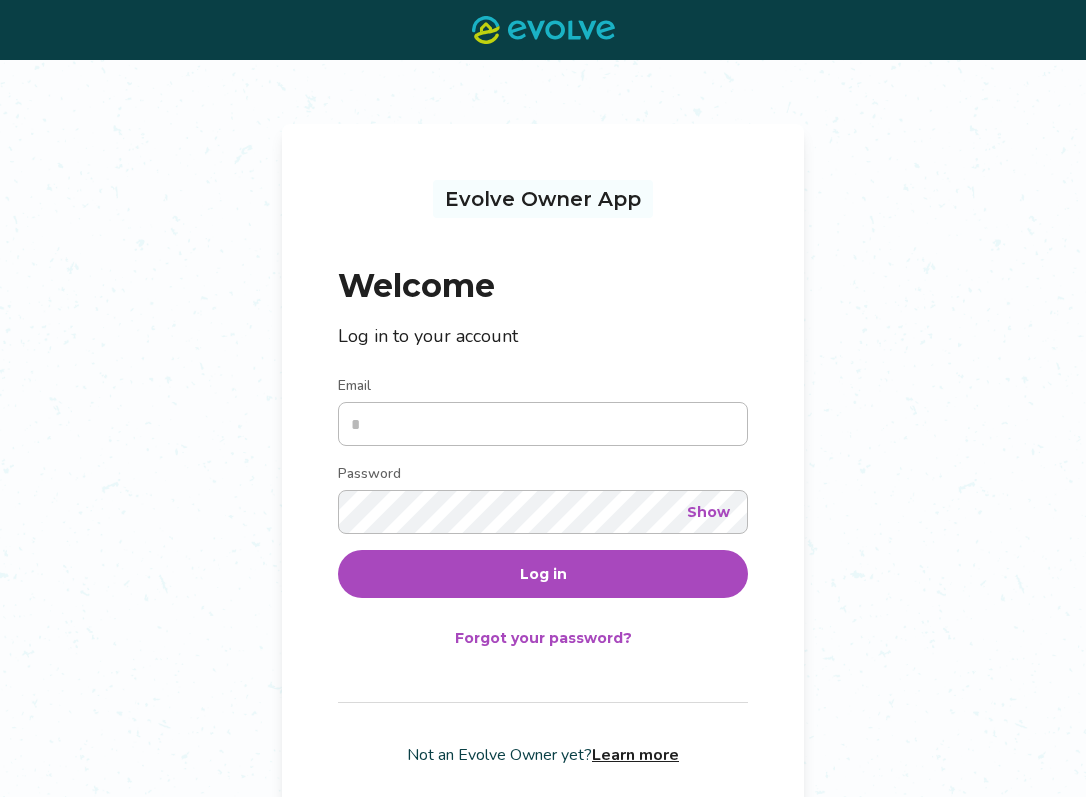 scroll, scrollTop: 0, scrollLeft: 0, axis: both 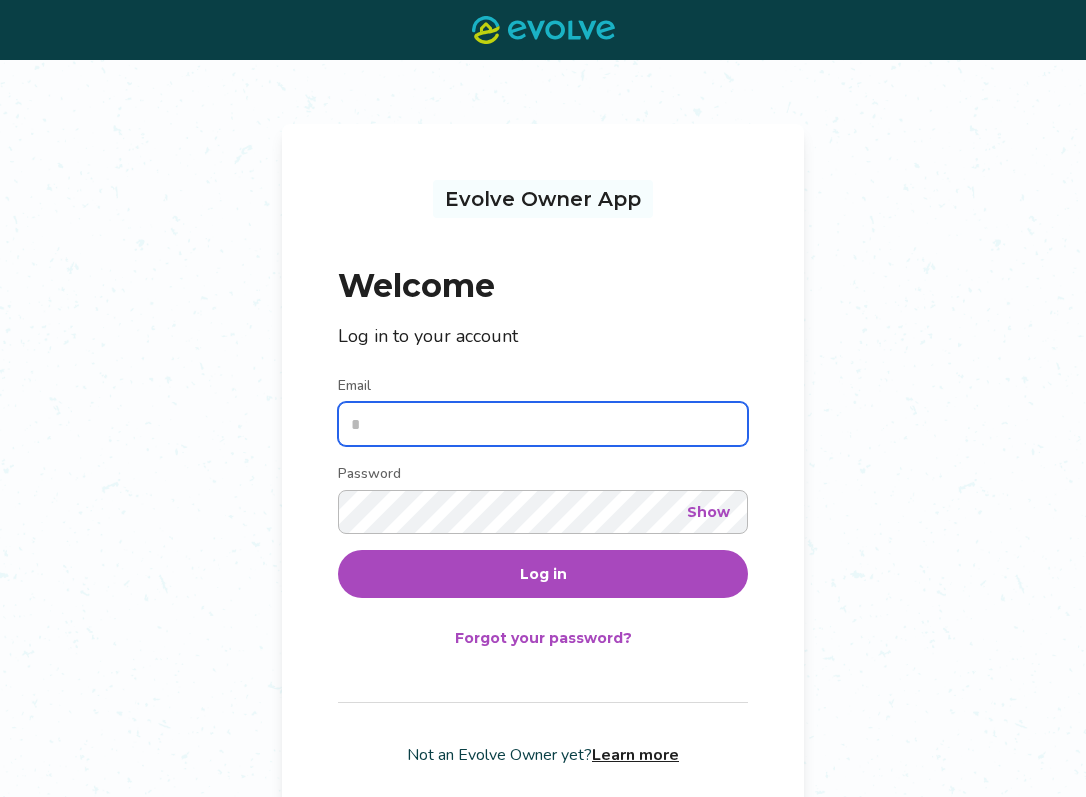type on "**********" 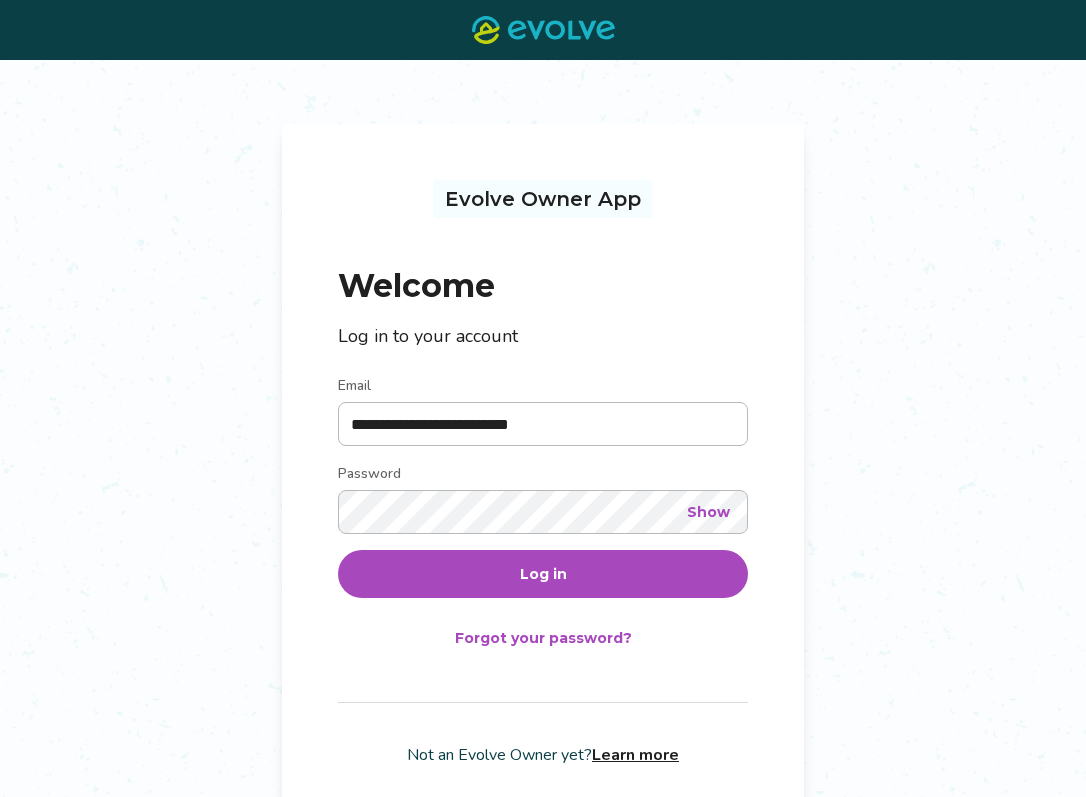 click on "Log in" at bounding box center (543, 574) 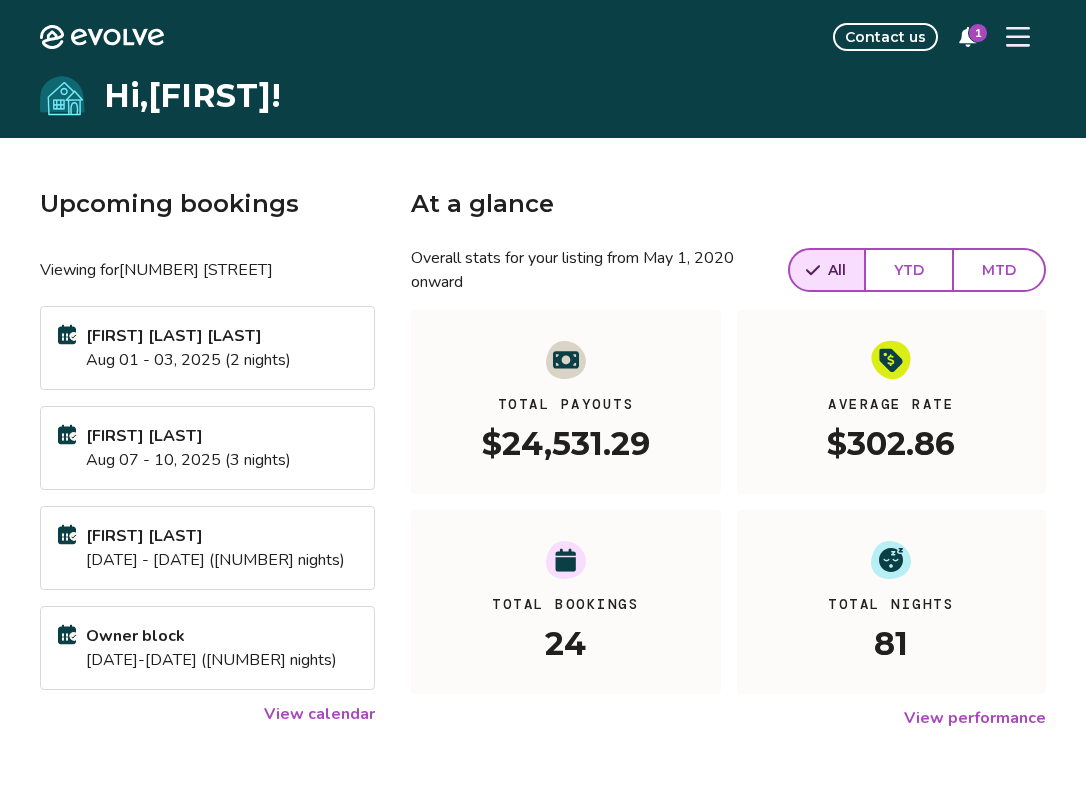 click on "View calendar" at bounding box center [319, 714] 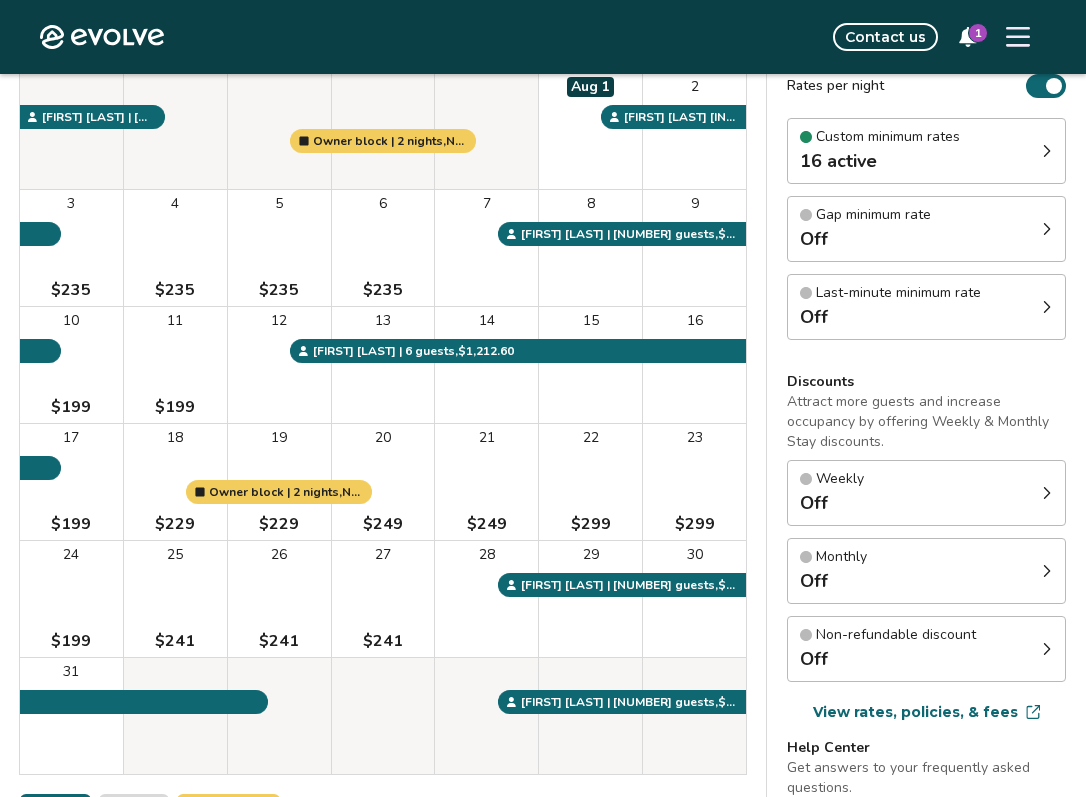 scroll, scrollTop: 240, scrollLeft: 0, axis: vertical 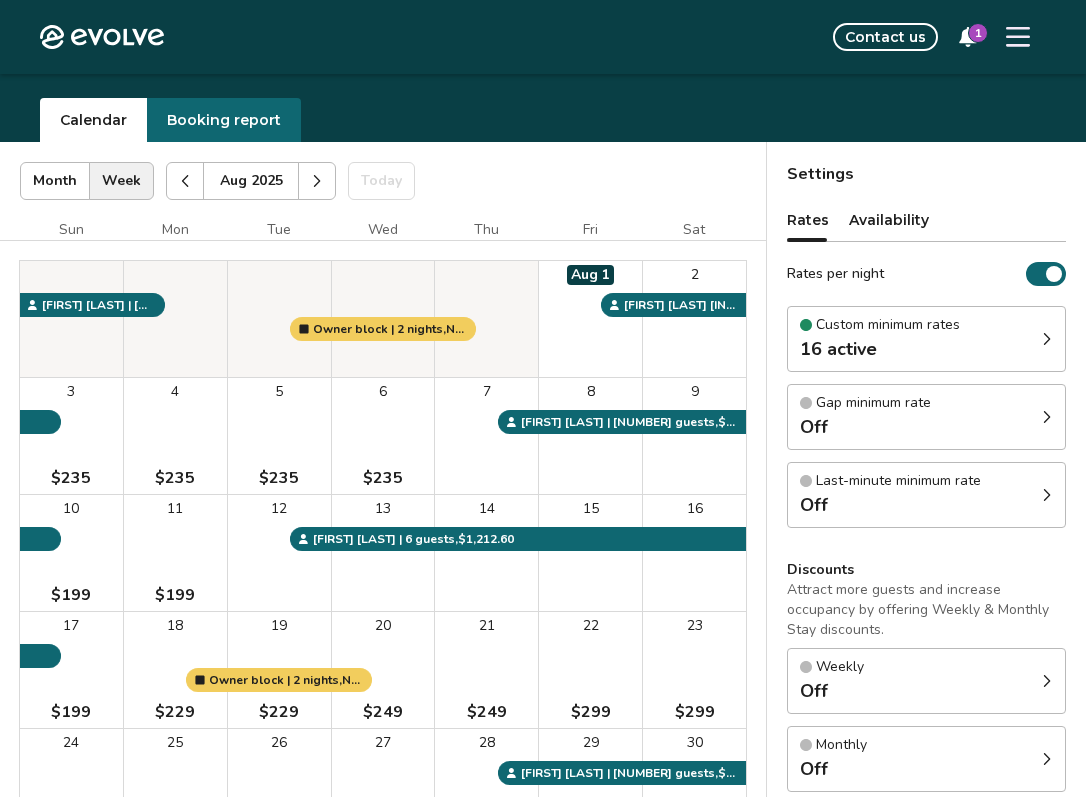 click at bounding box center (317, 181) 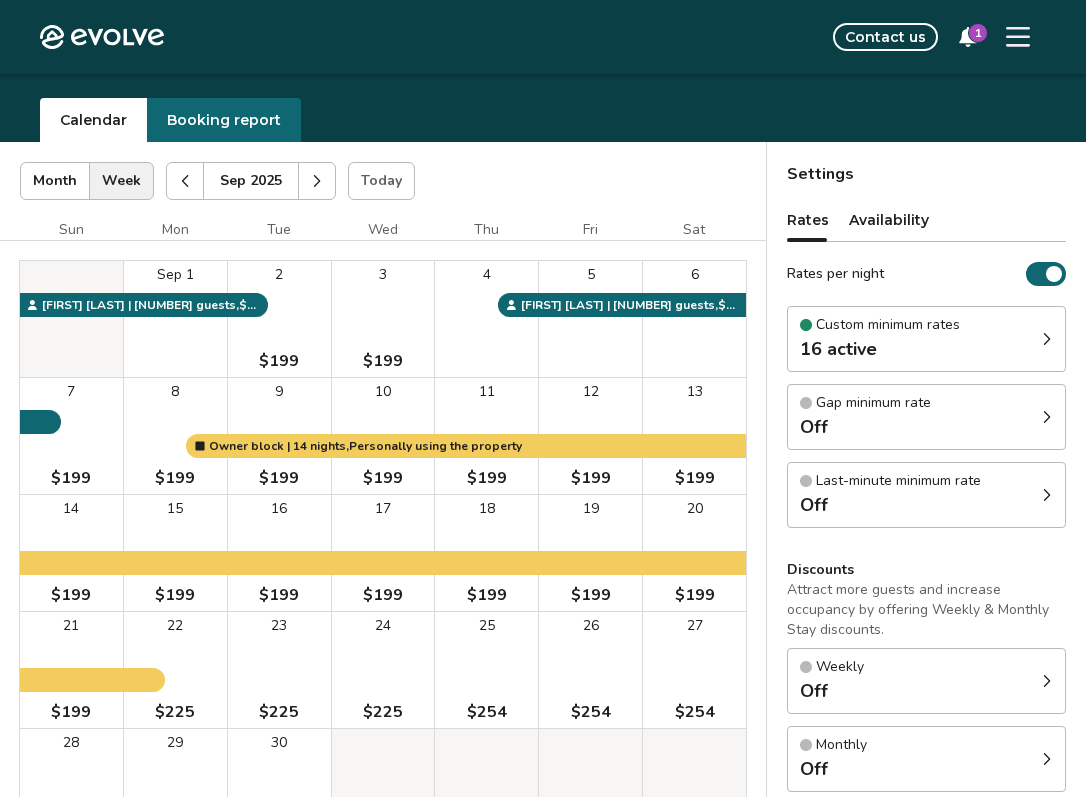 click at bounding box center [185, 181] 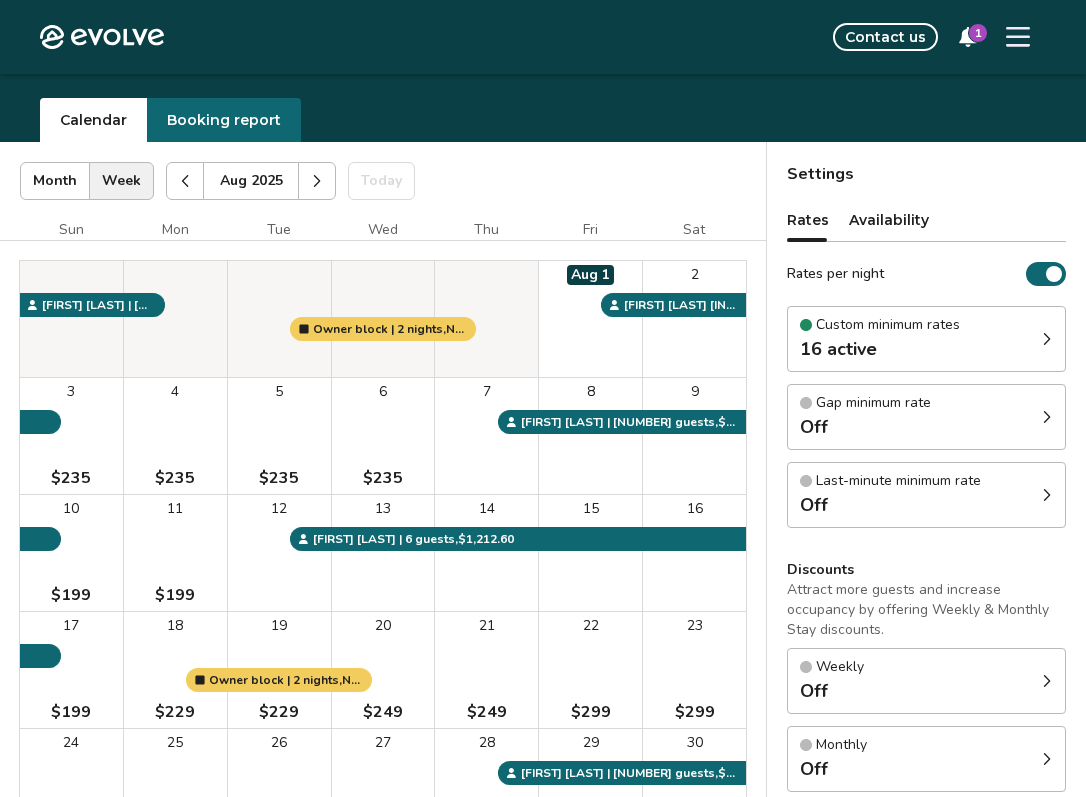 click at bounding box center (185, 181) 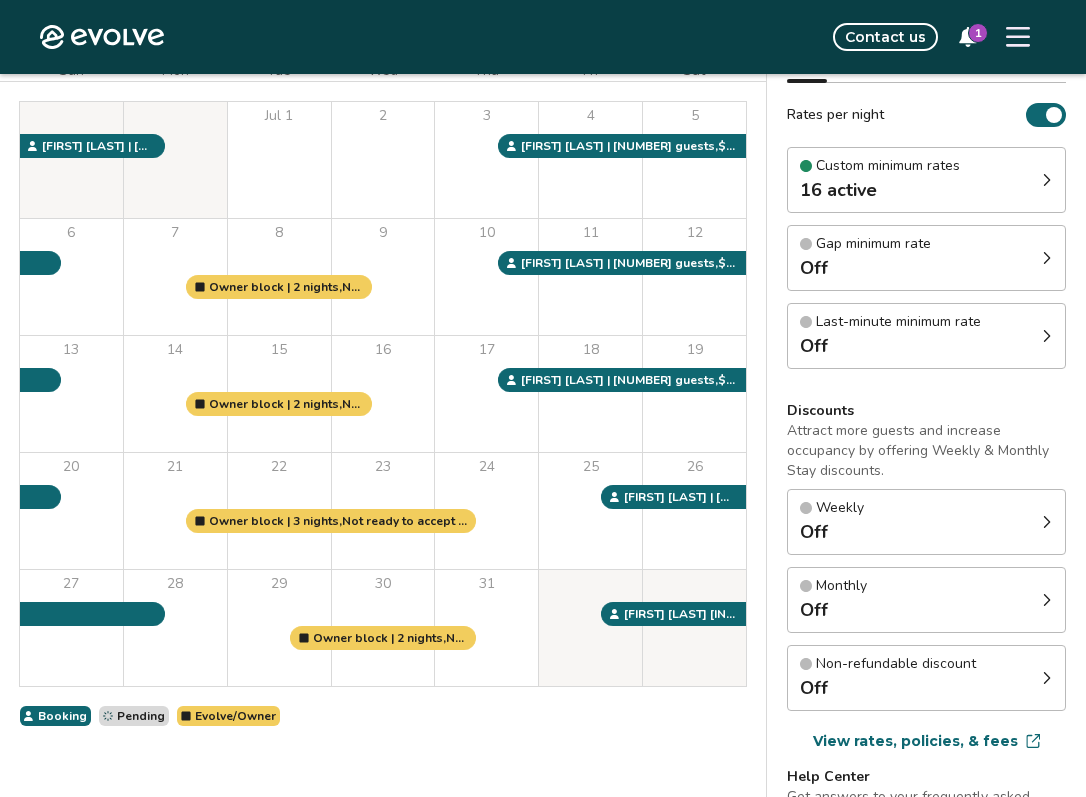 scroll, scrollTop: 200, scrollLeft: 0, axis: vertical 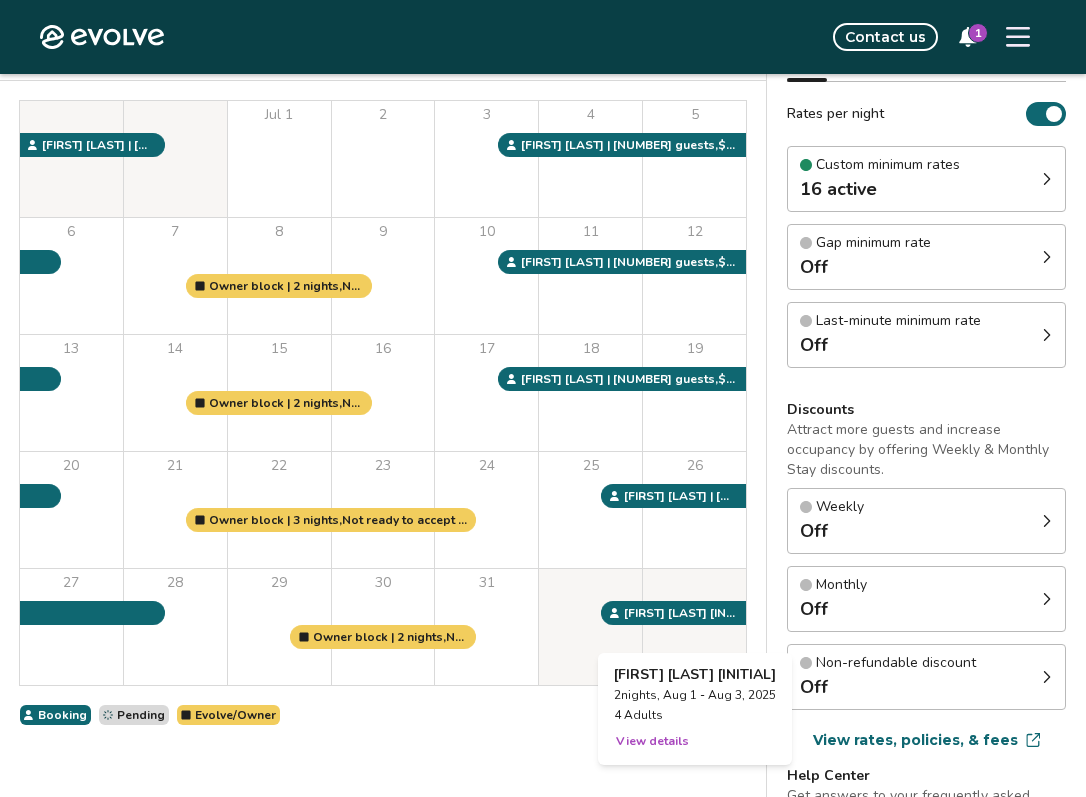 click at bounding box center [694, 627] 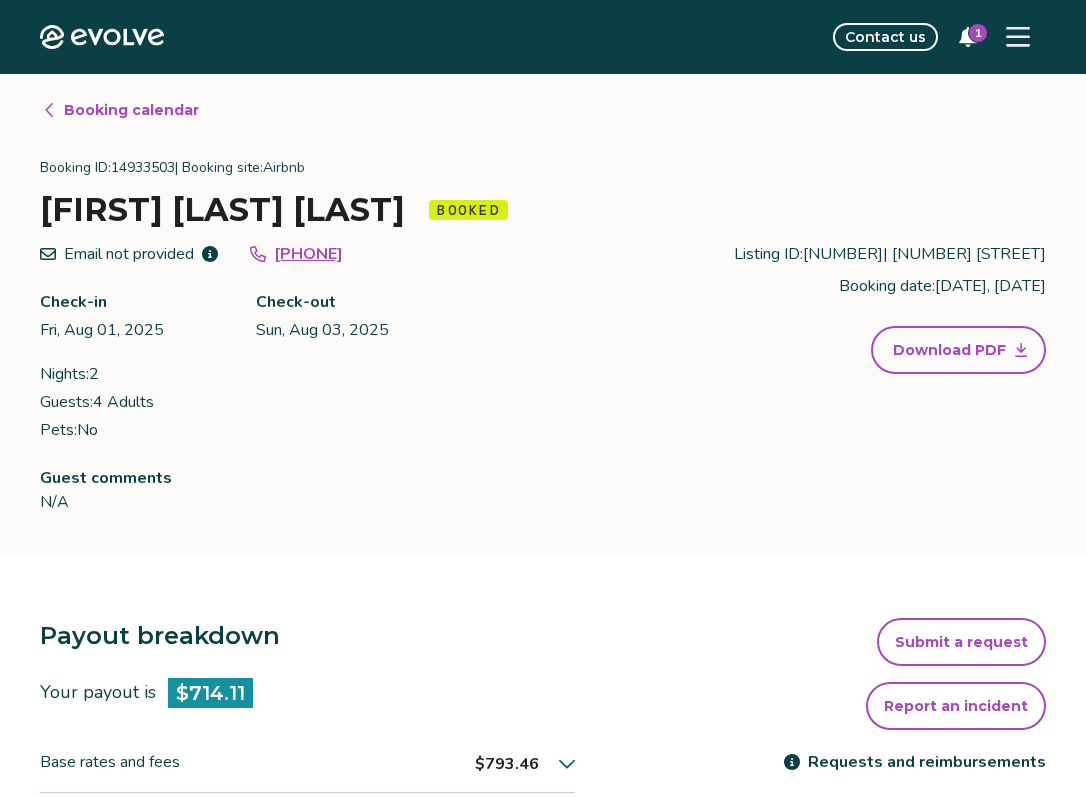 drag, startPoint x: 704, startPoint y: 469, endPoint x: 606, endPoint y: 290, distance: 204.07106 